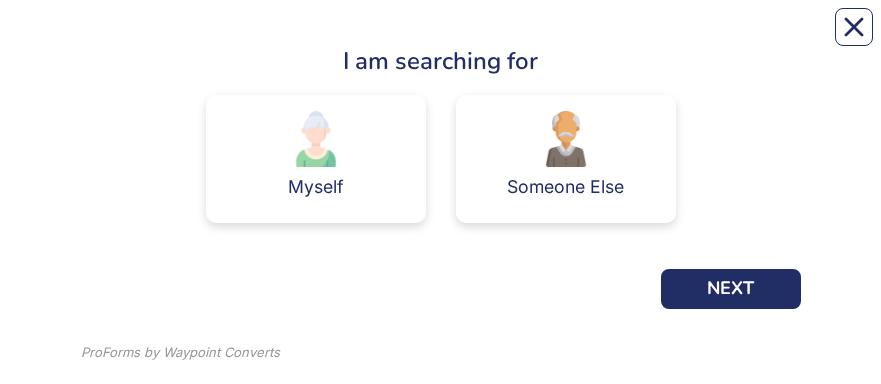 scroll, scrollTop: 241, scrollLeft: 0, axis: vertical 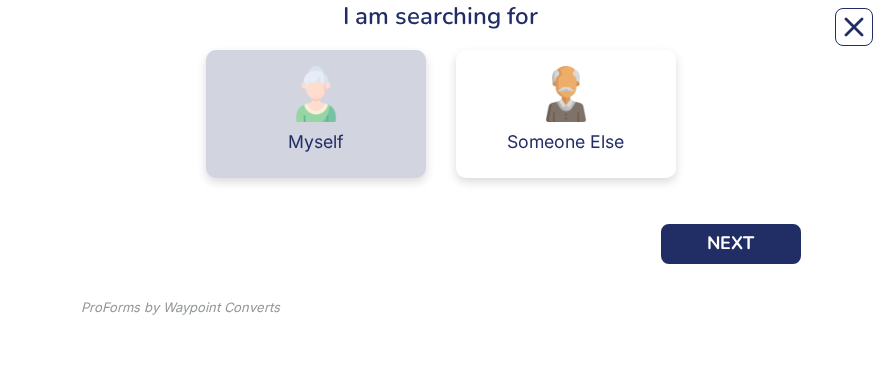 click on "Myself" at bounding box center (316, 114) 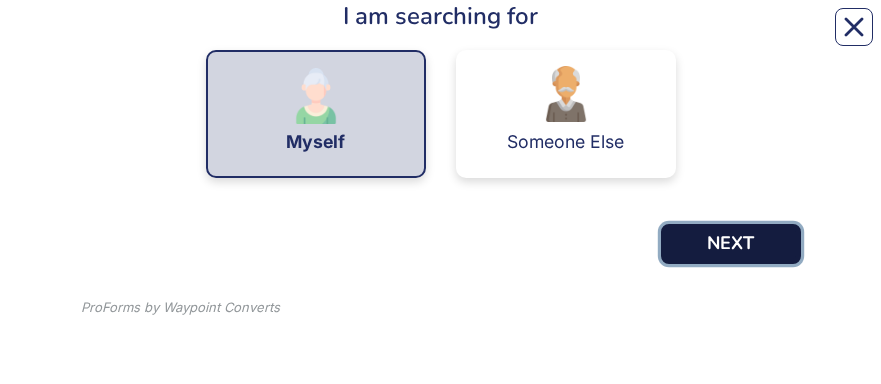 click on "NEXT" at bounding box center (731, 244) 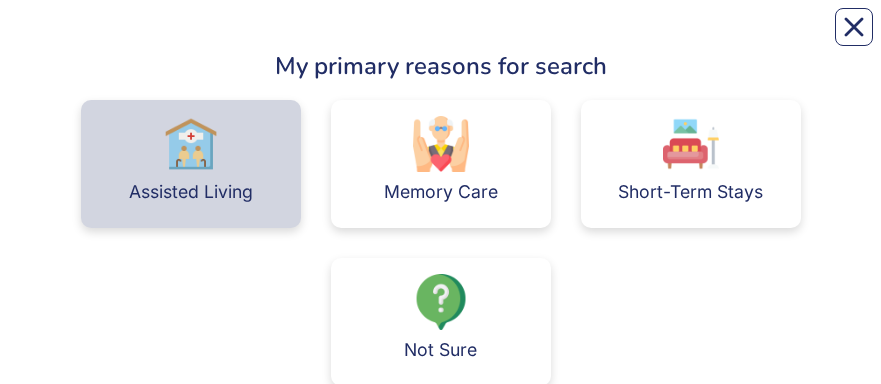 scroll, scrollTop: 200, scrollLeft: 0, axis: vertical 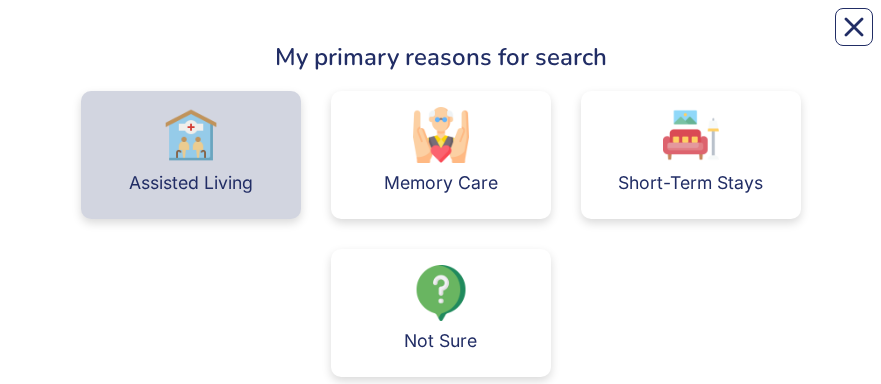 click on "Assisted Living" at bounding box center [191, 155] 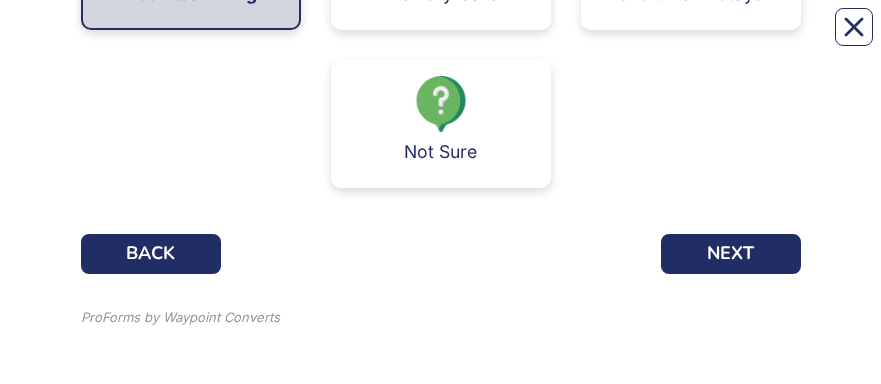 scroll, scrollTop: 399, scrollLeft: 0, axis: vertical 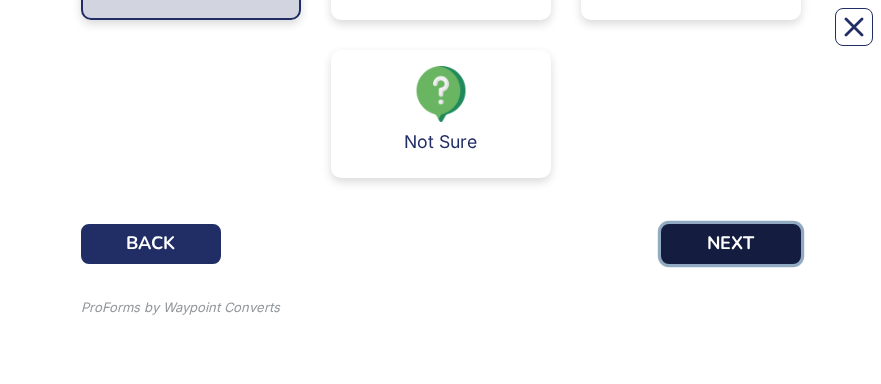 click on "NEXT" at bounding box center (731, 244) 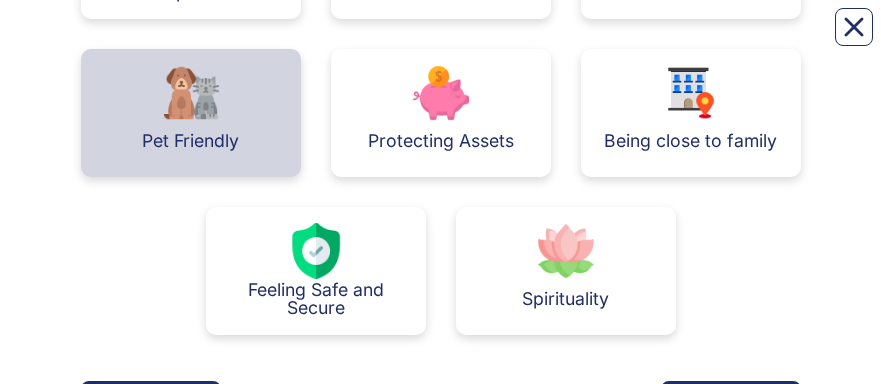 scroll, scrollTop: 200, scrollLeft: 0, axis: vertical 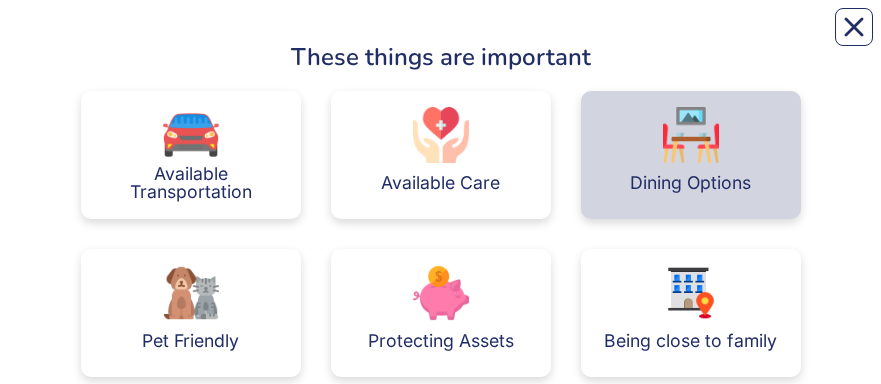 click on "Dining Options" at bounding box center [691, 155] 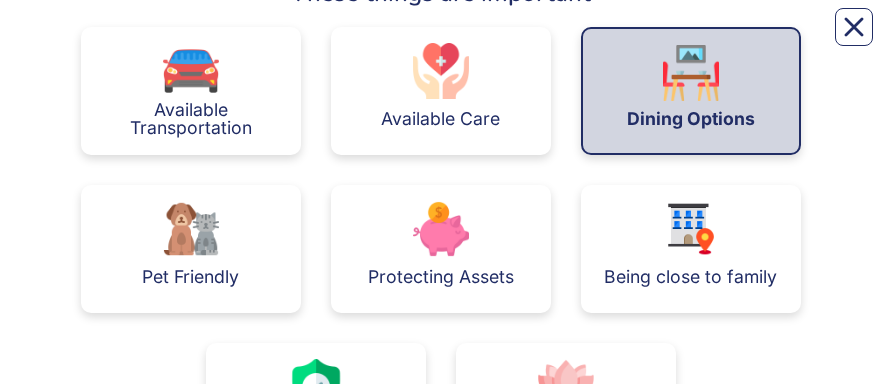 scroll, scrollTop: 289, scrollLeft: 0, axis: vertical 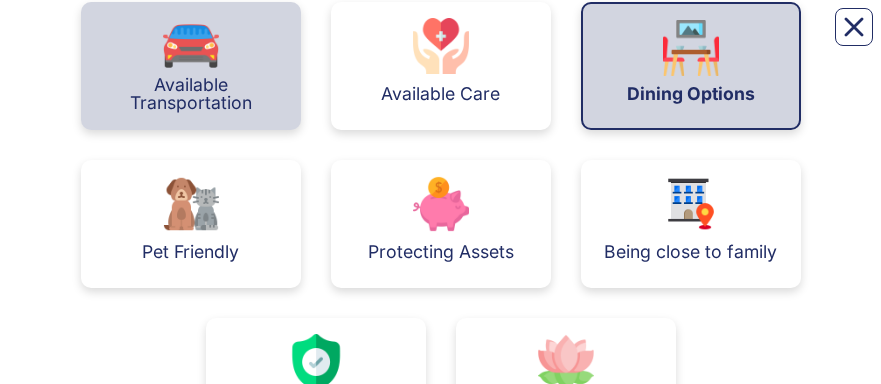 click on "Available Transportation" at bounding box center [191, 93] 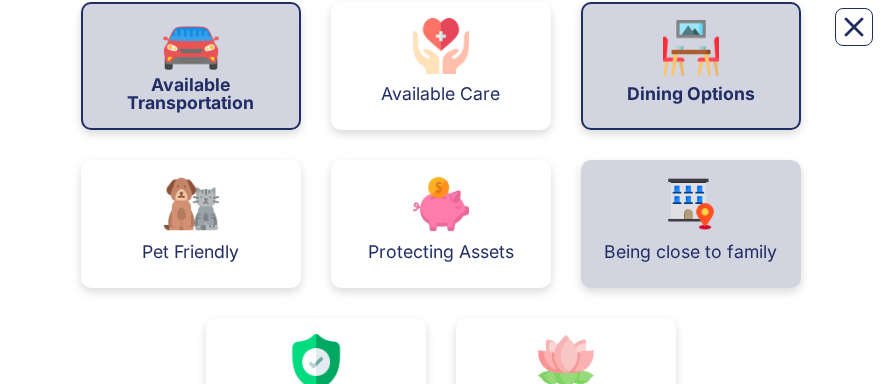 click at bounding box center (691, 204) 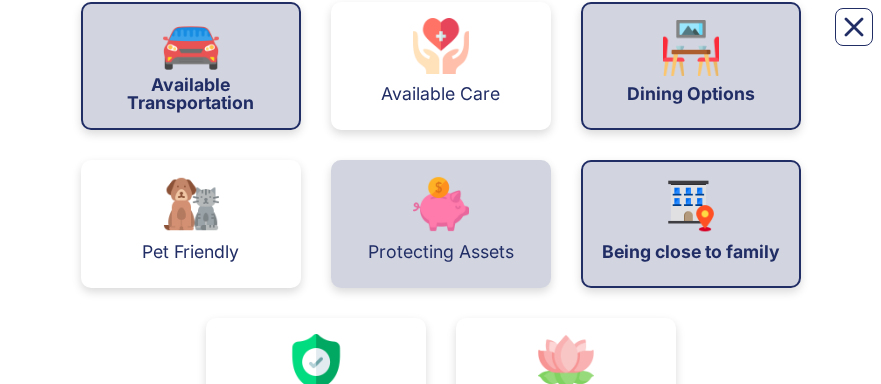click on "Protecting Assets" at bounding box center (441, 224) 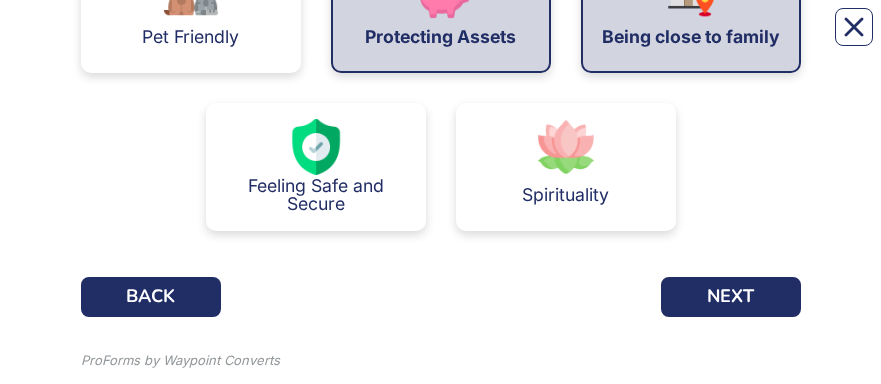 scroll, scrollTop: 506, scrollLeft: 0, axis: vertical 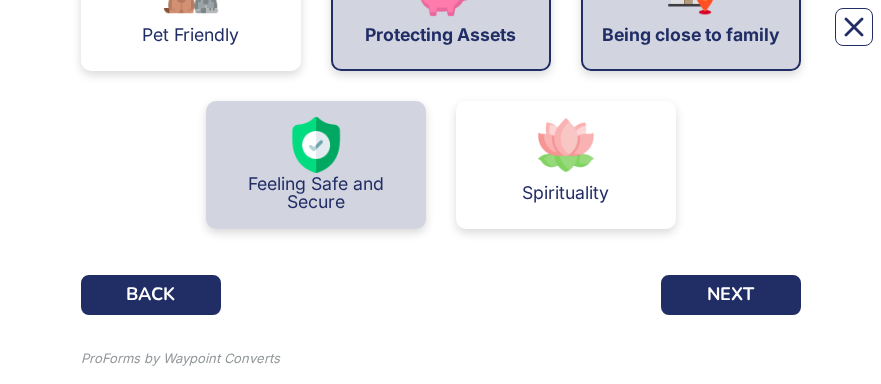 click on "Feeling Safe and Secure" at bounding box center [316, 165] 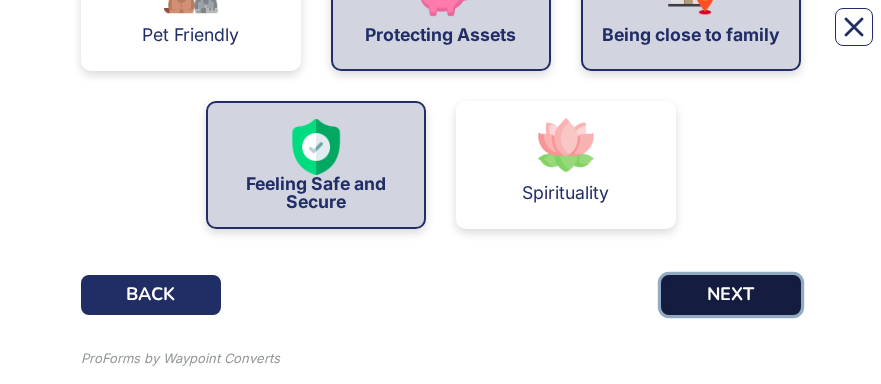 click on "NEXT" at bounding box center [731, 295] 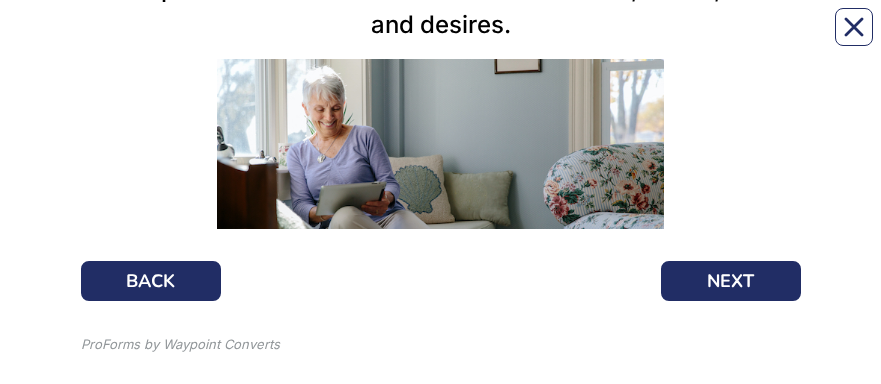 scroll, scrollTop: 400, scrollLeft: 0, axis: vertical 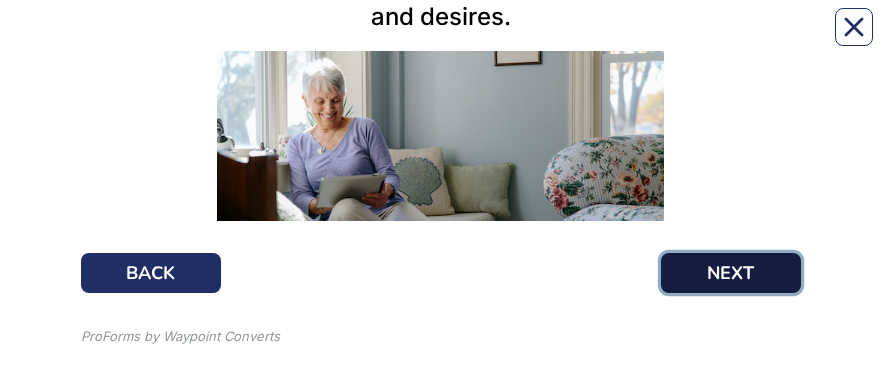 click on "NEXT" at bounding box center (731, 273) 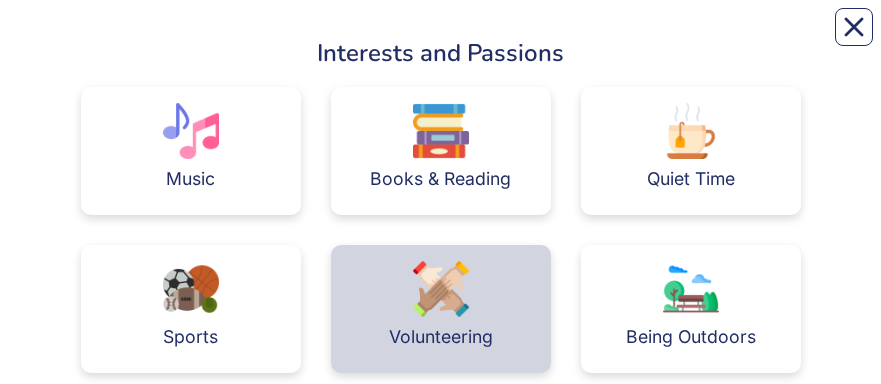 scroll, scrollTop: 200, scrollLeft: 0, axis: vertical 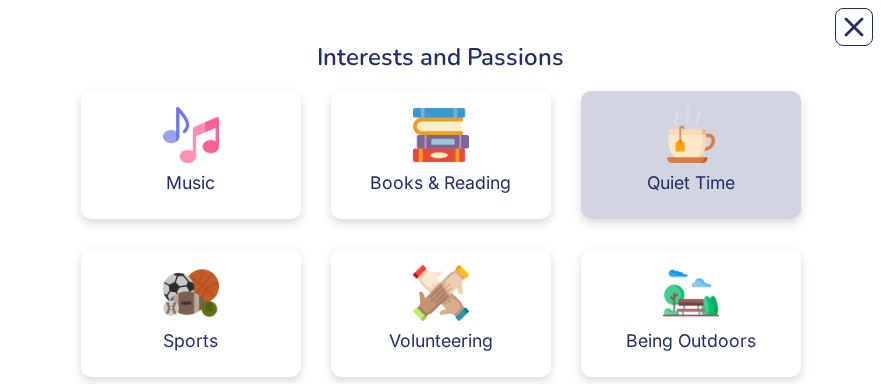 click on "Quiet Time" at bounding box center (691, 155) 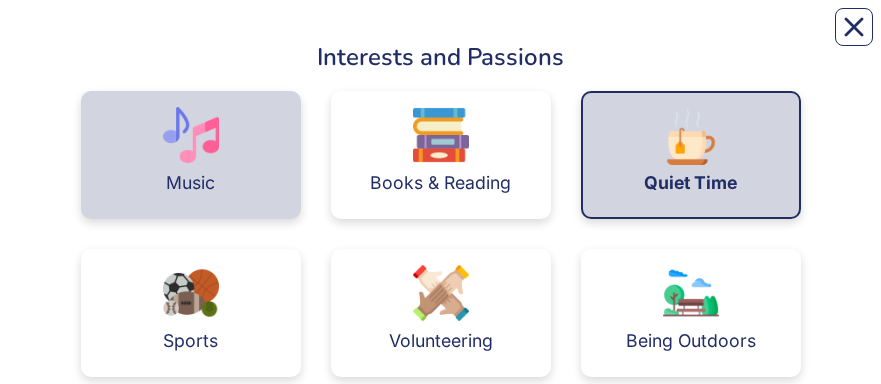 click at bounding box center [191, 135] 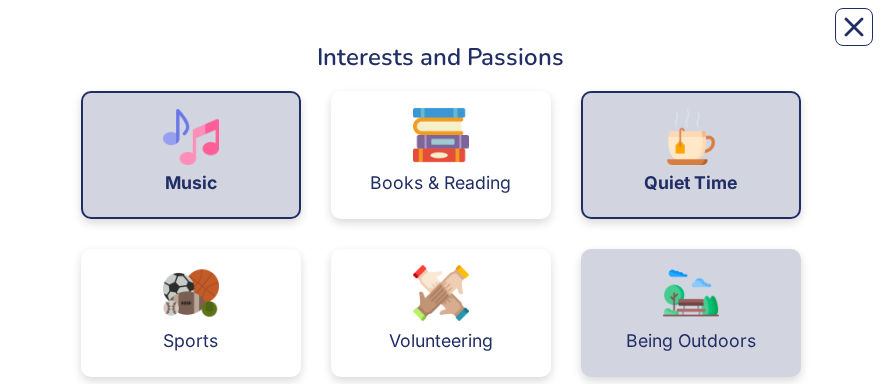 click at bounding box center [691, 293] 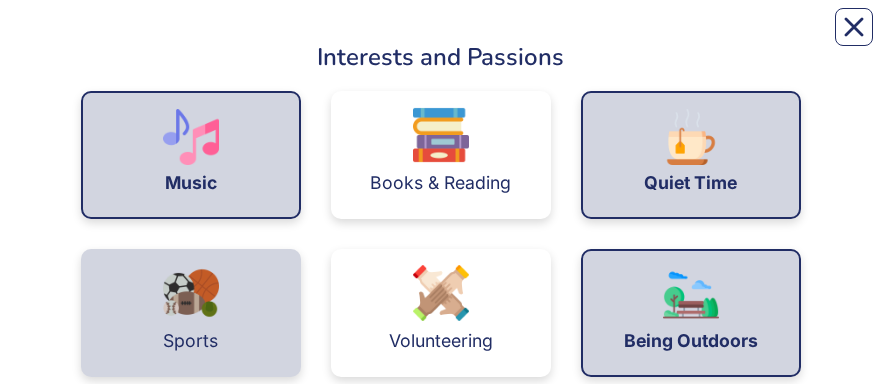 click at bounding box center (191, 293) 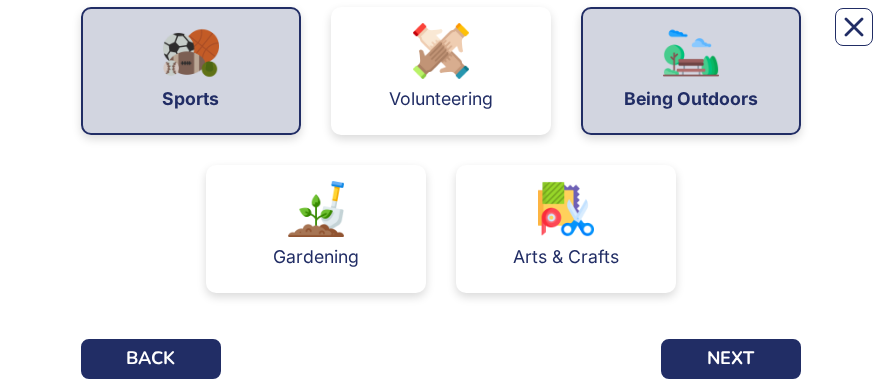scroll, scrollTop: 557, scrollLeft: 0, axis: vertical 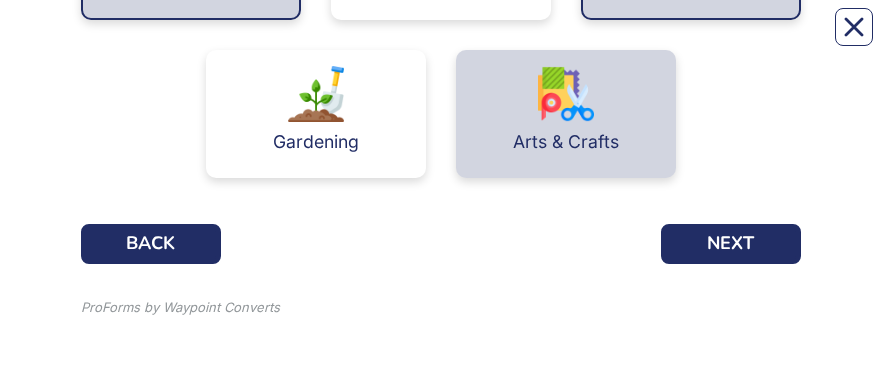 click at bounding box center (566, 94) 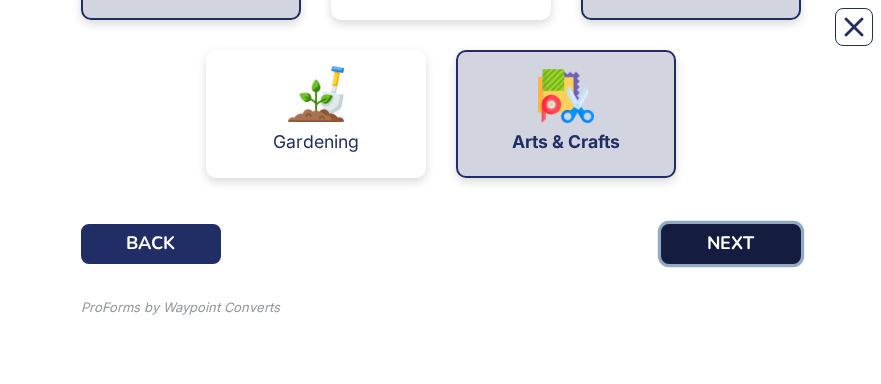 drag, startPoint x: 732, startPoint y: 238, endPoint x: 719, endPoint y: 234, distance: 13.601471 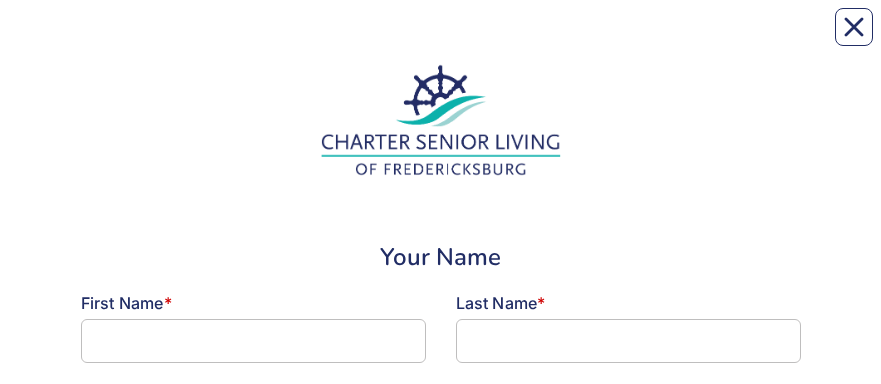 scroll, scrollTop: 200, scrollLeft: 0, axis: vertical 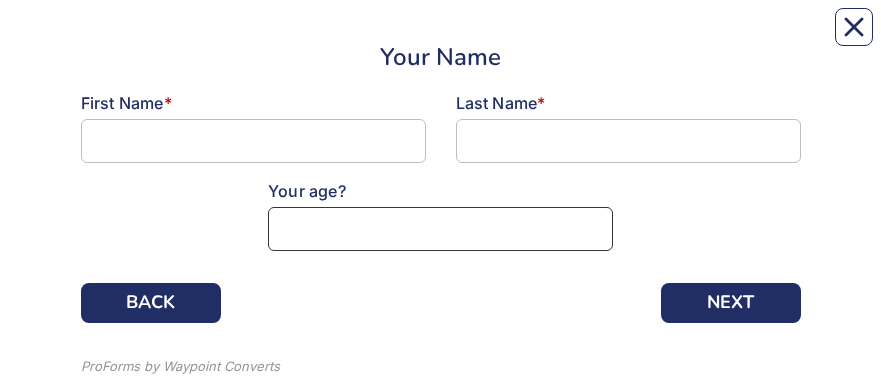 click at bounding box center (440, 229) 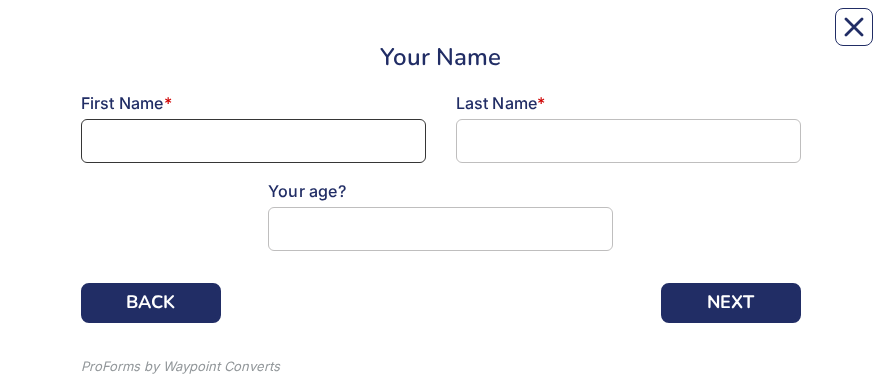 click at bounding box center [253, 141] 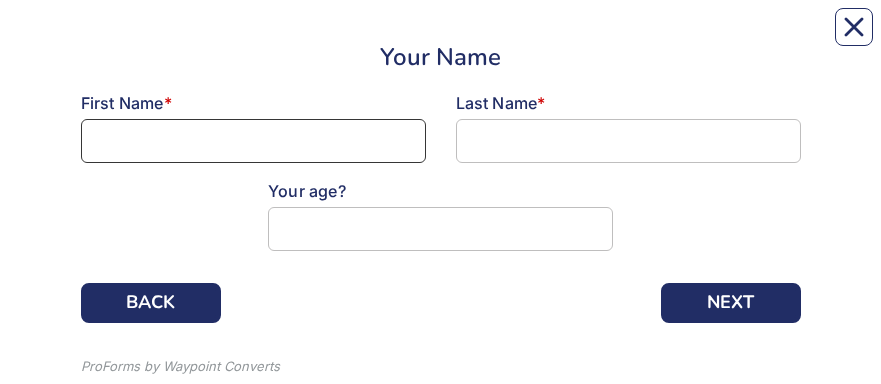 type on "[PERSON_NAME]" 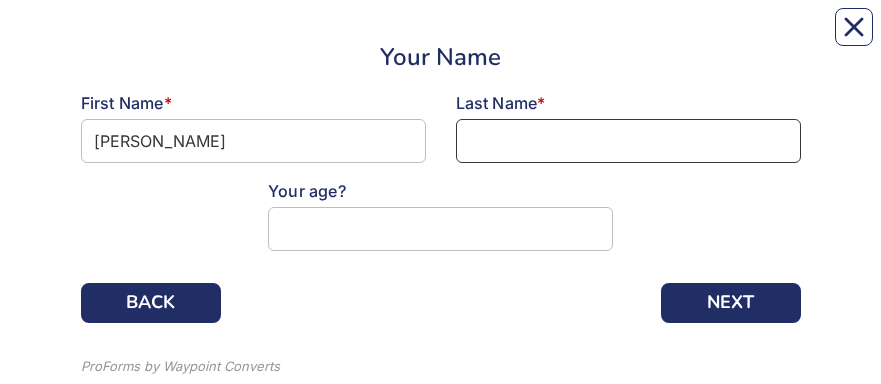 type on "[PERSON_NAME]" 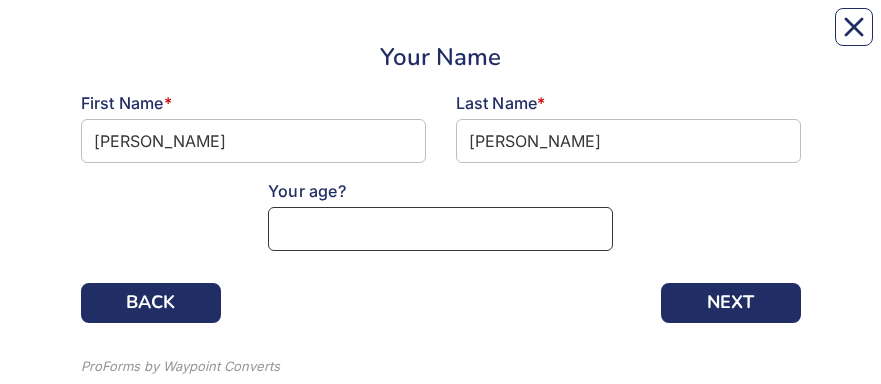click at bounding box center [440, 229] 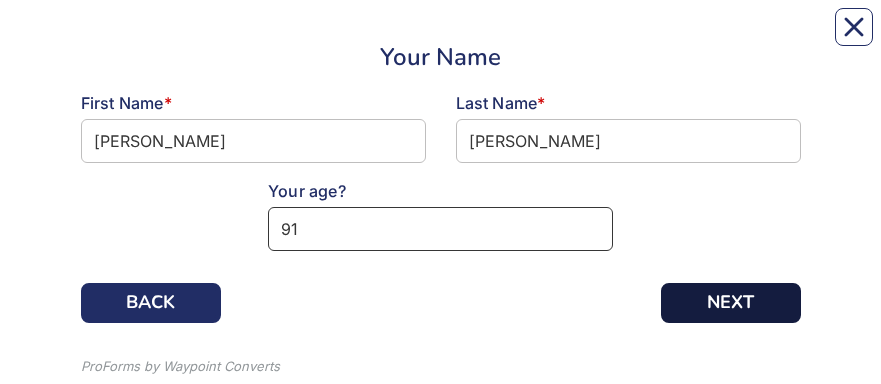 type on "91" 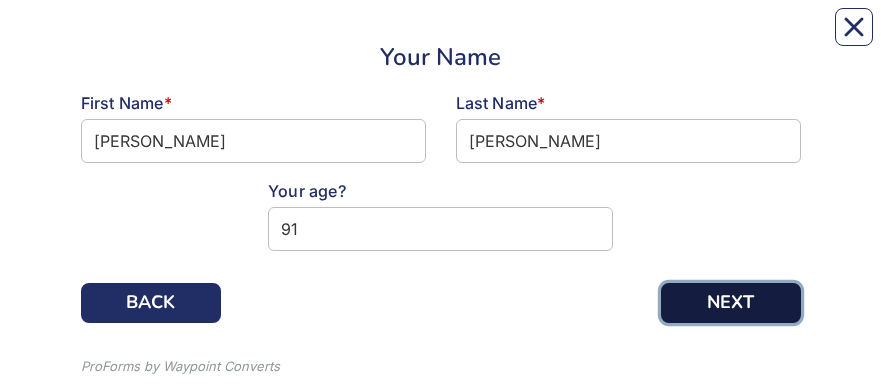 click on "NEXT" at bounding box center (731, 303) 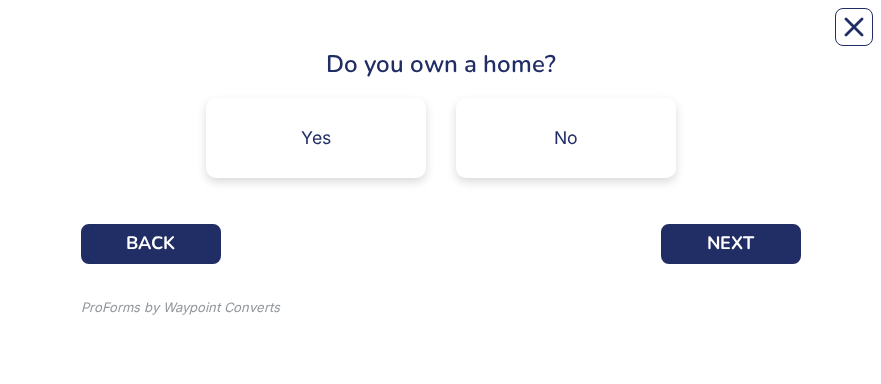 scroll, scrollTop: 0, scrollLeft: 0, axis: both 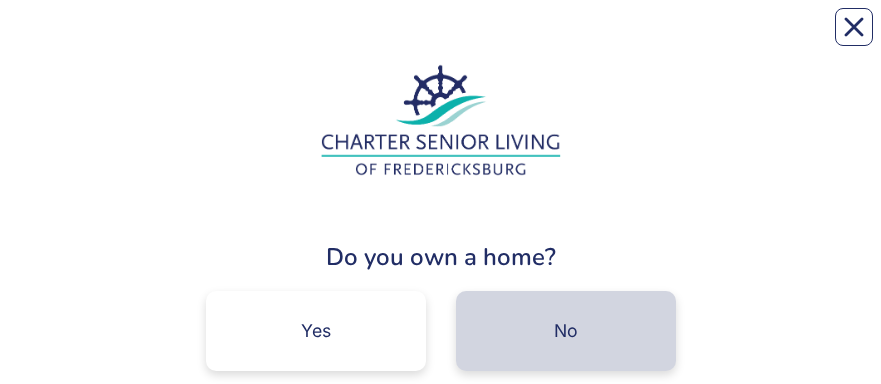 click on "No" at bounding box center [566, 331] 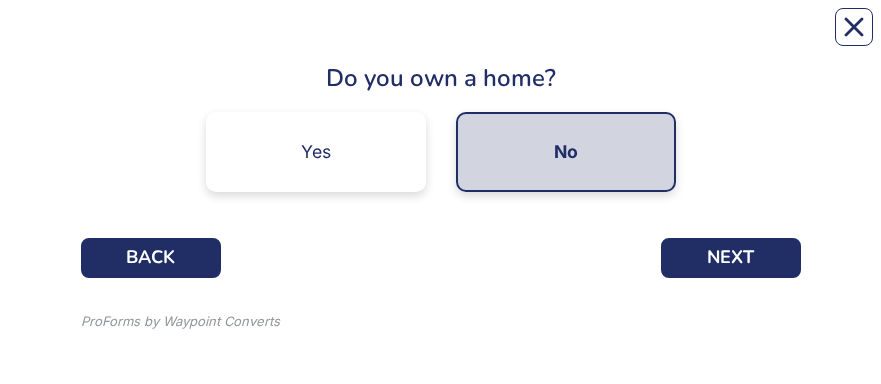 scroll, scrollTop: 186, scrollLeft: 0, axis: vertical 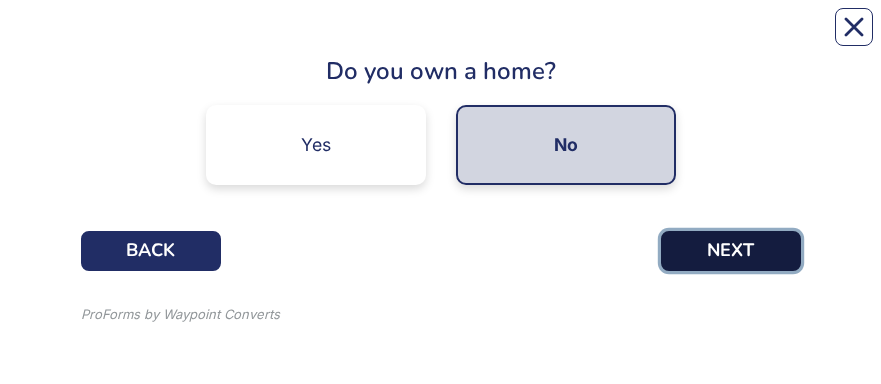 click on "NEXT" at bounding box center [731, 251] 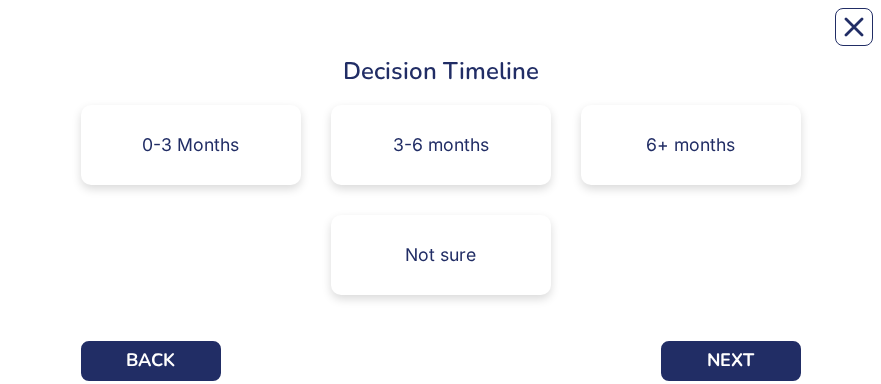 scroll, scrollTop: 0, scrollLeft: 0, axis: both 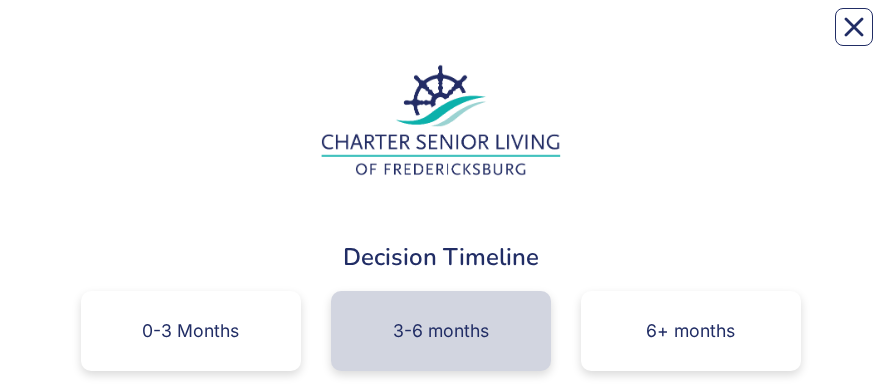 click on "3-6 months" at bounding box center [441, 331] 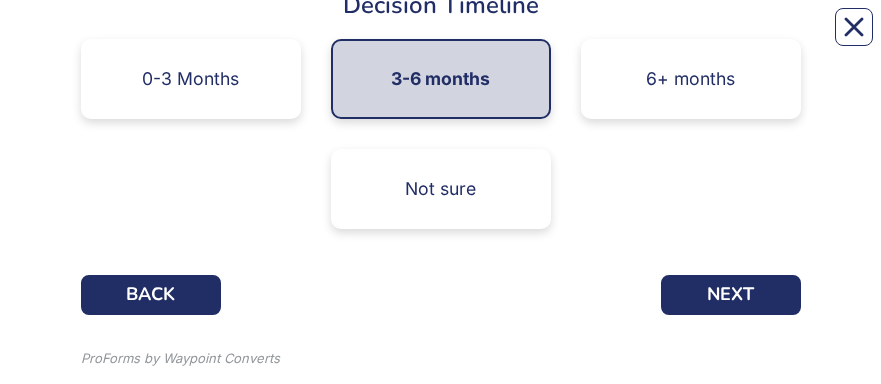 scroll, scrollTop: 271, scrollLeft: 0, axis: vertical 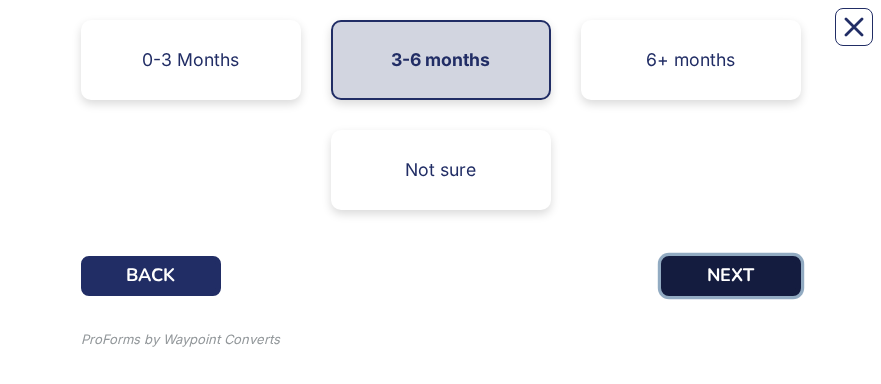 click on "NEXT" at bounding box center (731, 276) 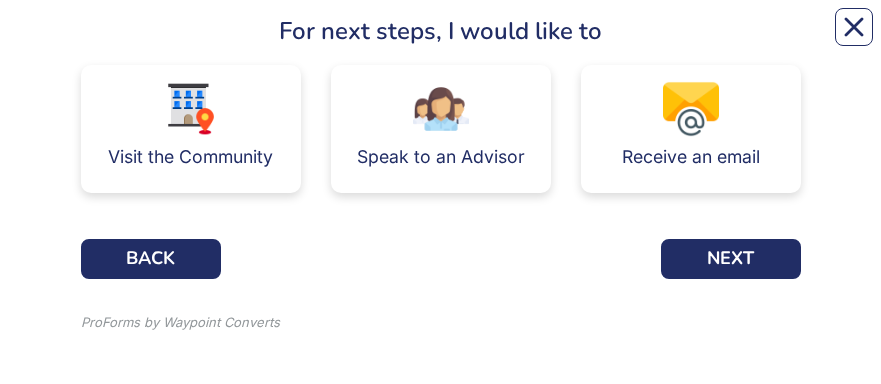 scroll, scrollTop: 241, scrollLeft: 0, axis: vertical 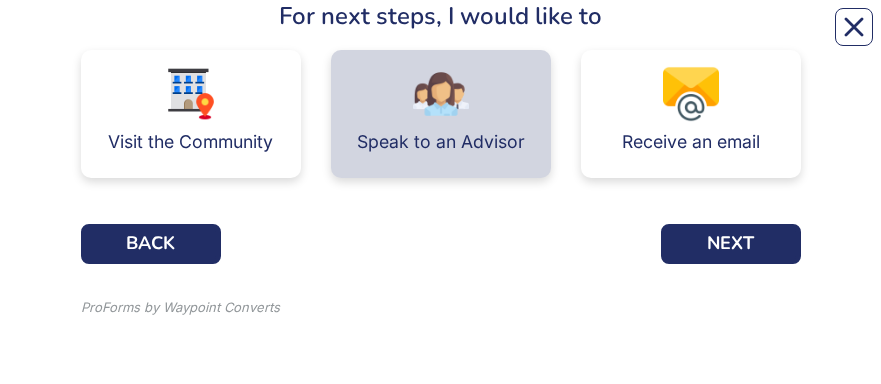 click on "Speak to an Advisor" at bounding box center [441, 114] 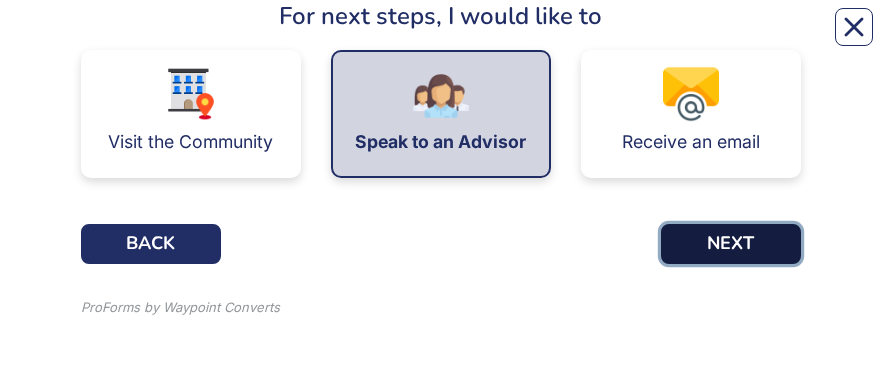 click on "NEXT" at bounding box center [731, 244] 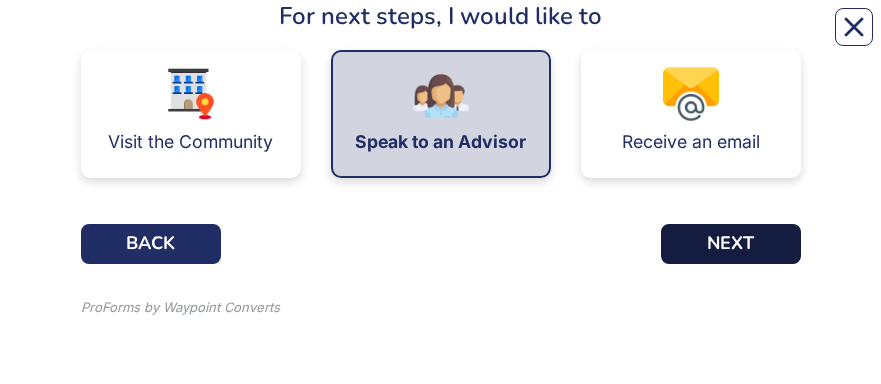 scroll, scrollTop: 0, scrollLeft: 0, axis: both 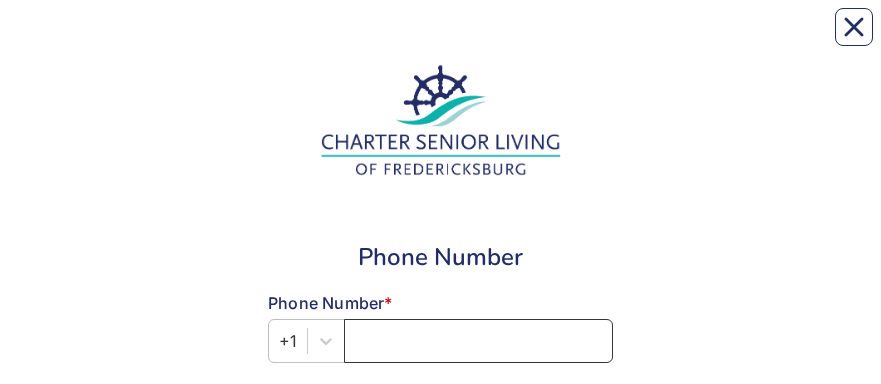 click at bounding box center (478, 341) 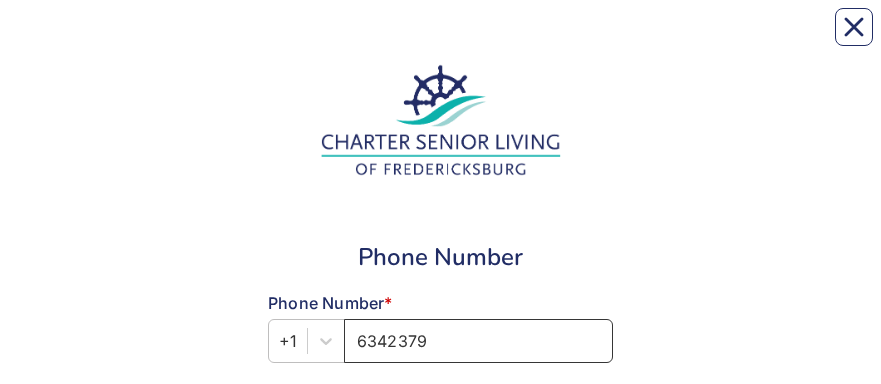 click on "6342379" at bounding box center [478, 341] 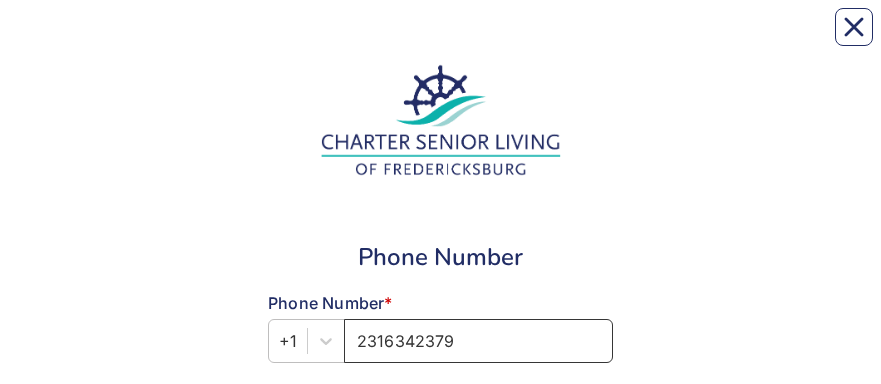 click on "2316342379" at bounding box center (478, 341) 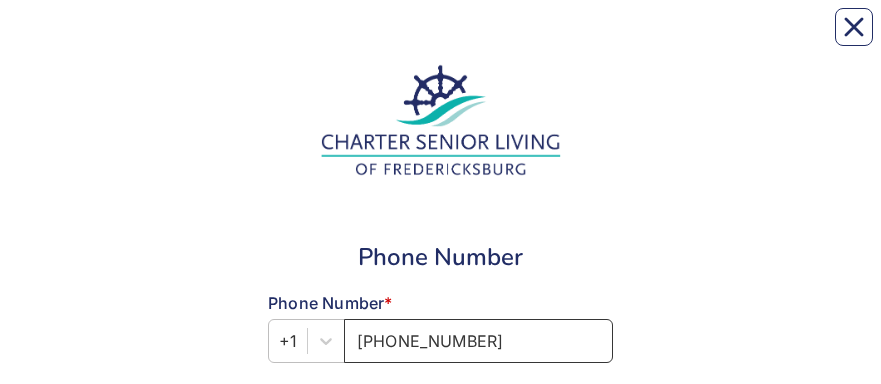 click on "[PHONE_NUMBER]" at bounding box center [478, 341] 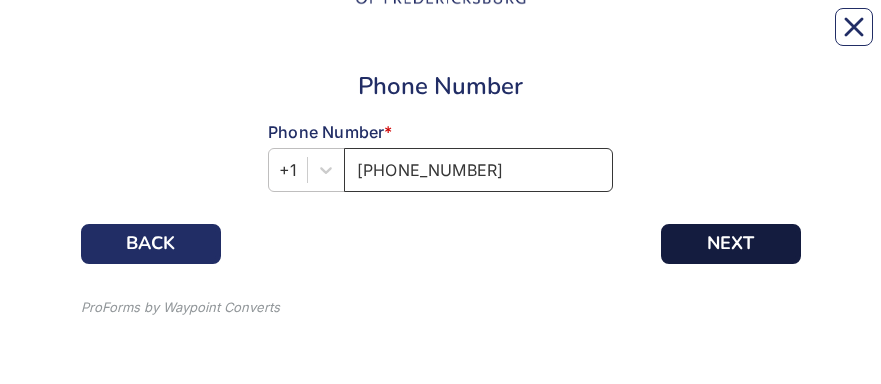type on "[PHONE_NUMBER]" 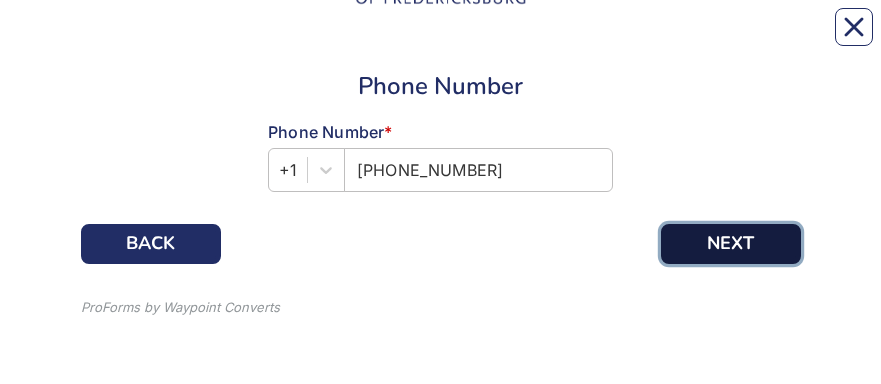 click on "NEXT" at bounding box center (731, 244) 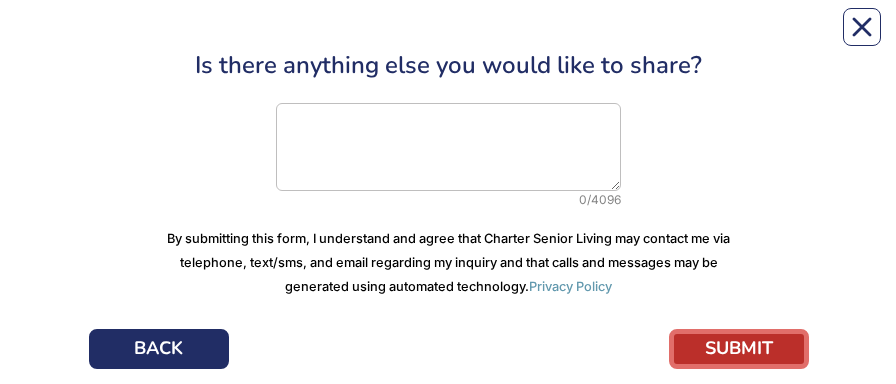 scroll, scrollTop: 200, scrollLeft: 0, axis: vertical 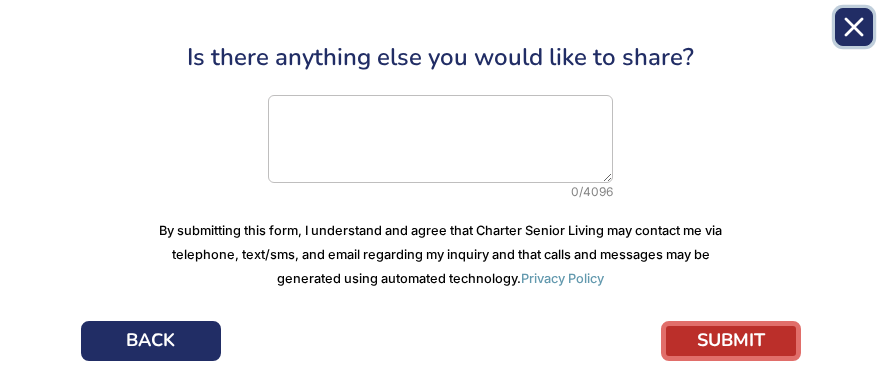 click 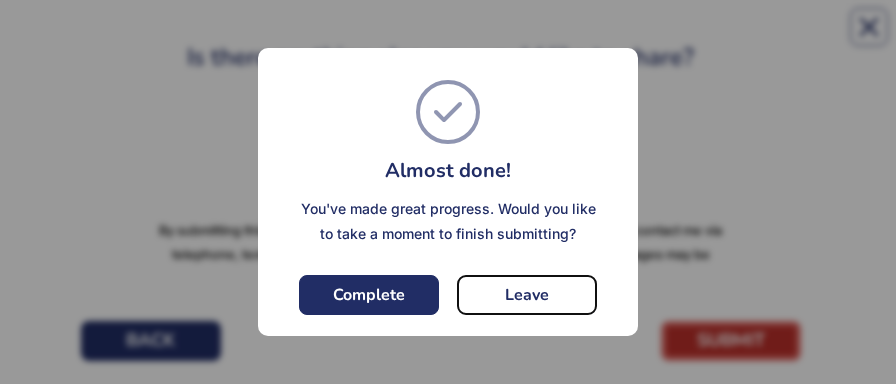click on "Leave" at bounding box center (527, 295) 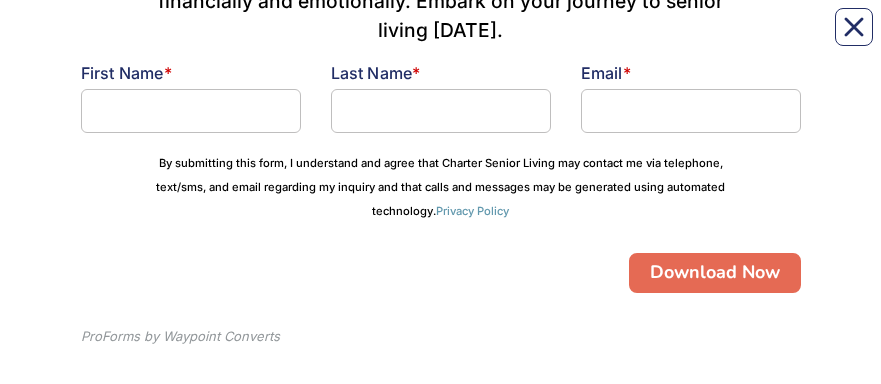 scroll, scrollTop: 389, scrollLeft: 0, axis: vertical 